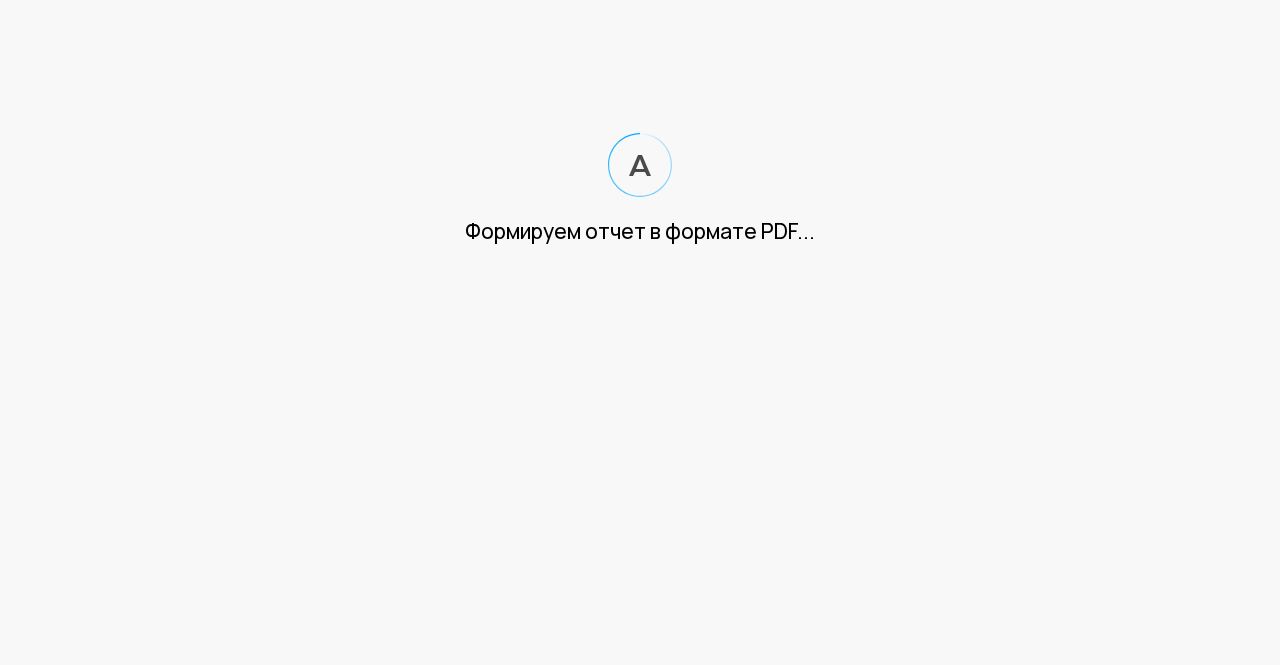 scroll, scrollTop: 0, scrollLeft: 0, axis: both 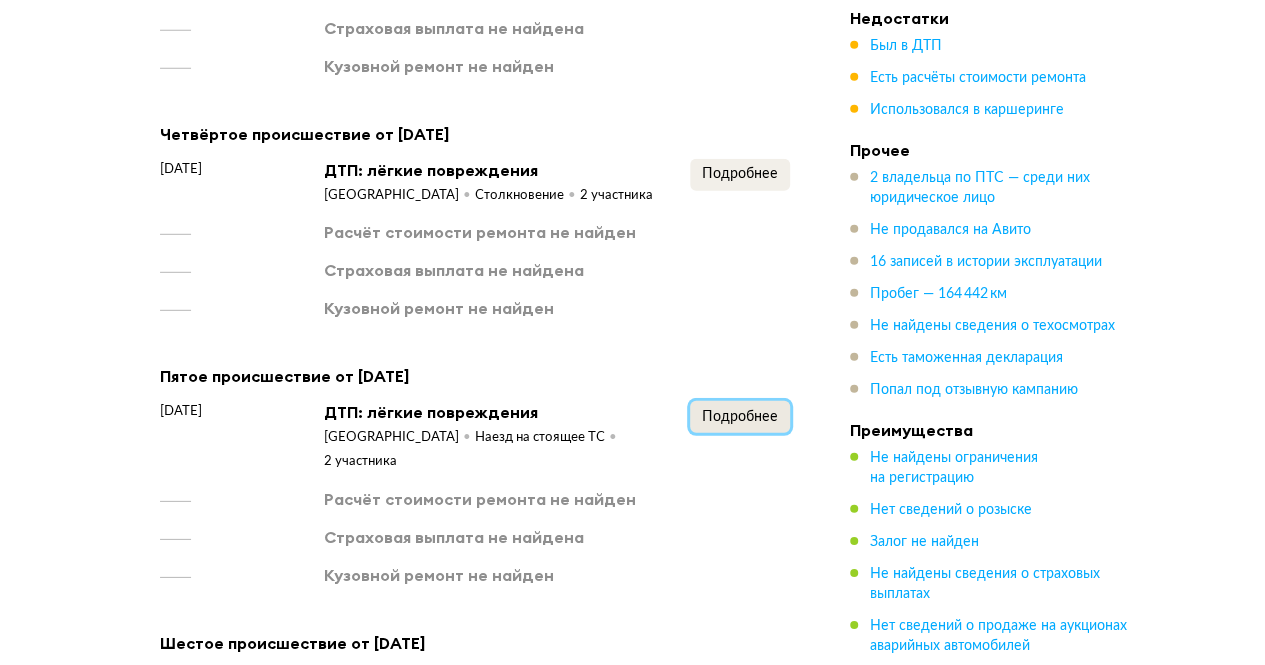 click on "Подробнее" at bounding box center (740, 417) 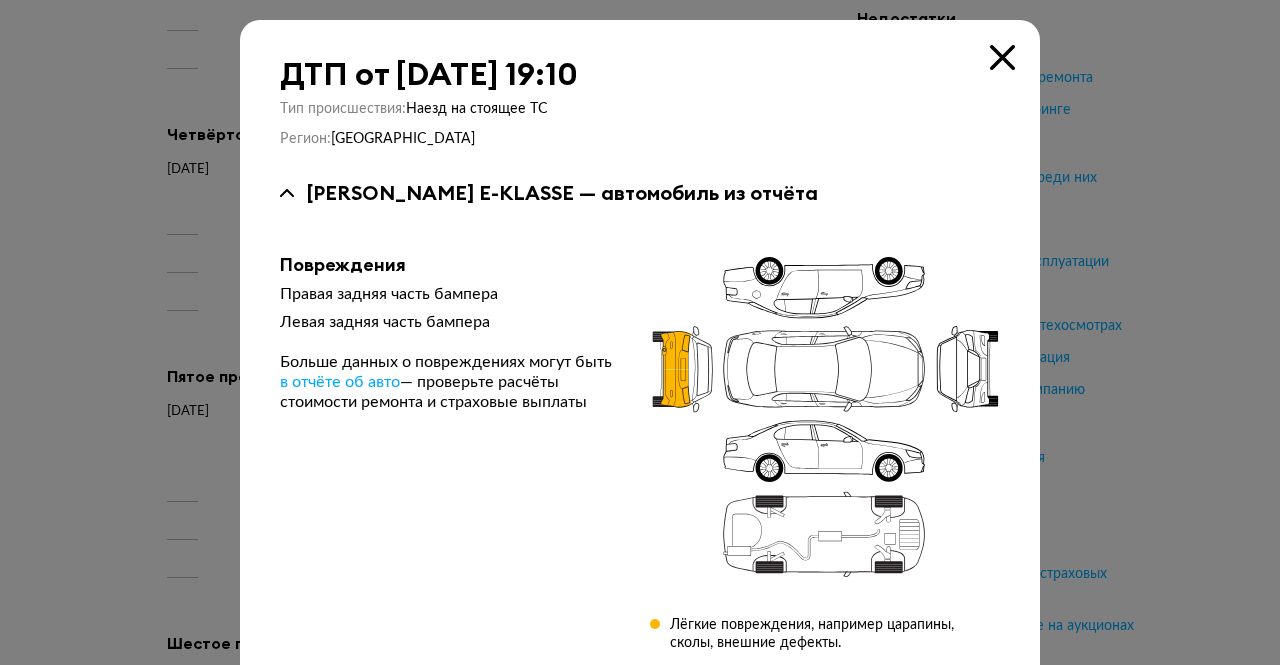 click at bounding box center (1002, 57) 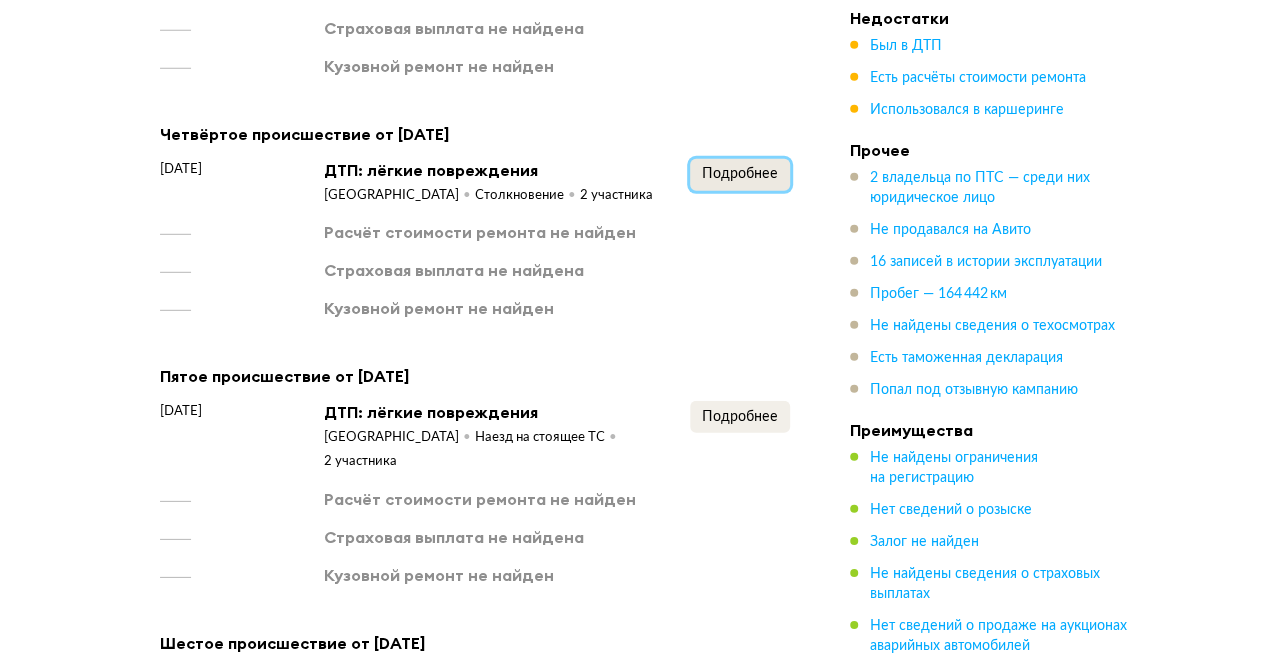 click on "Подробнее" at bounding box center (740, 174) 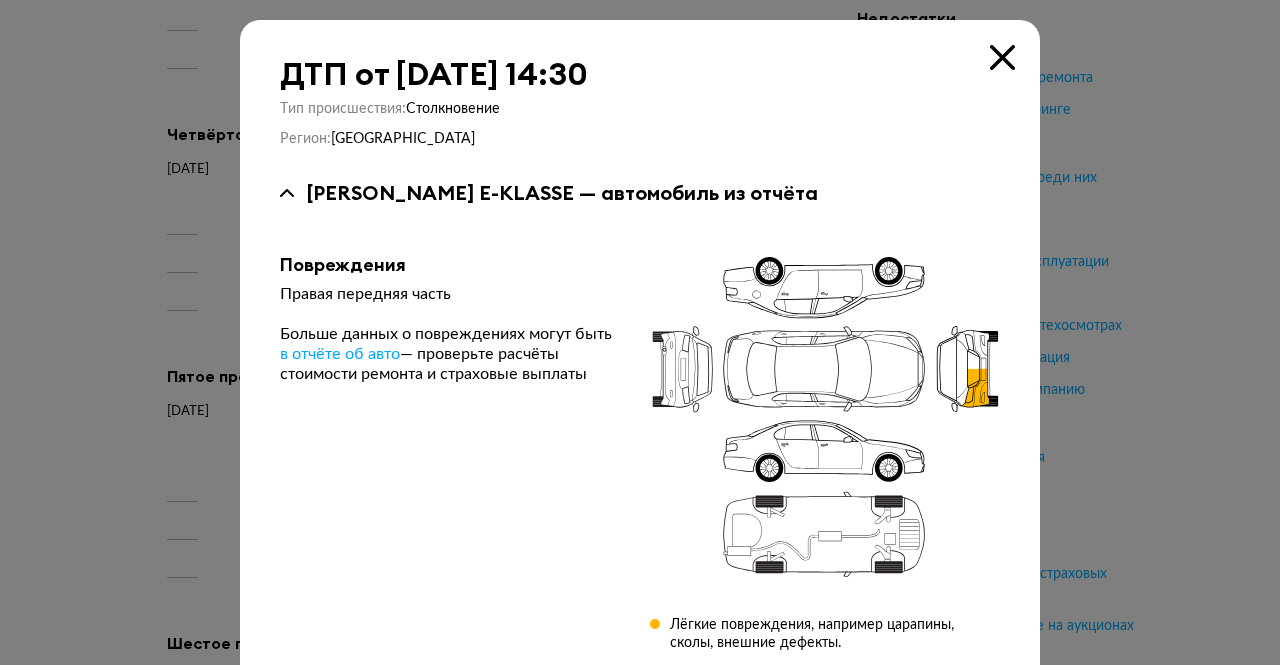 click at bounding box center (1002, 57) 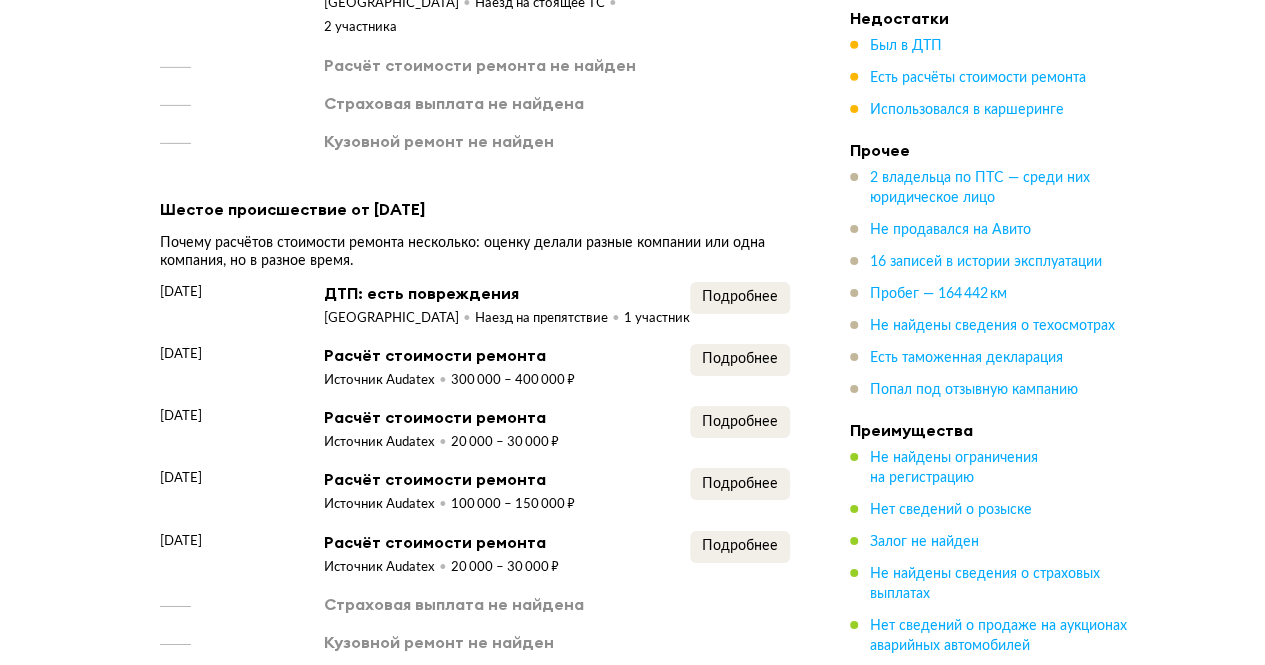 scroll, scrollTop: 3400, scrollLeft: 0, axis: vertical 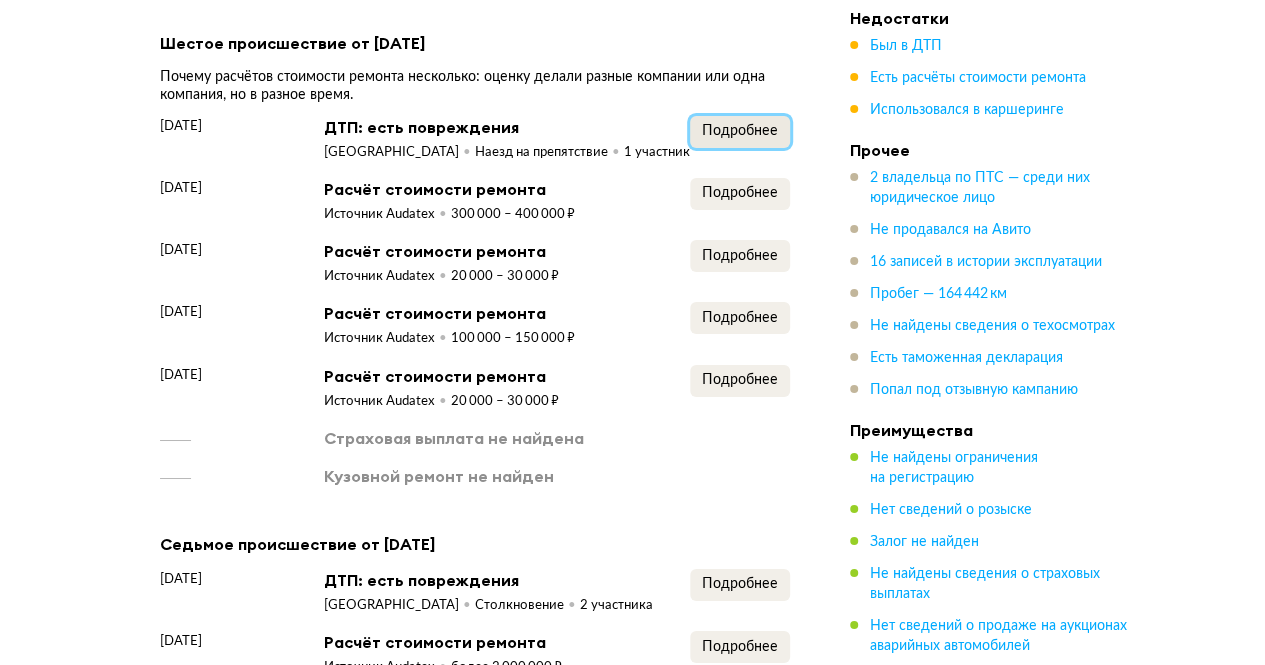 click on "Подробнее" at bounding box center (740, 132) 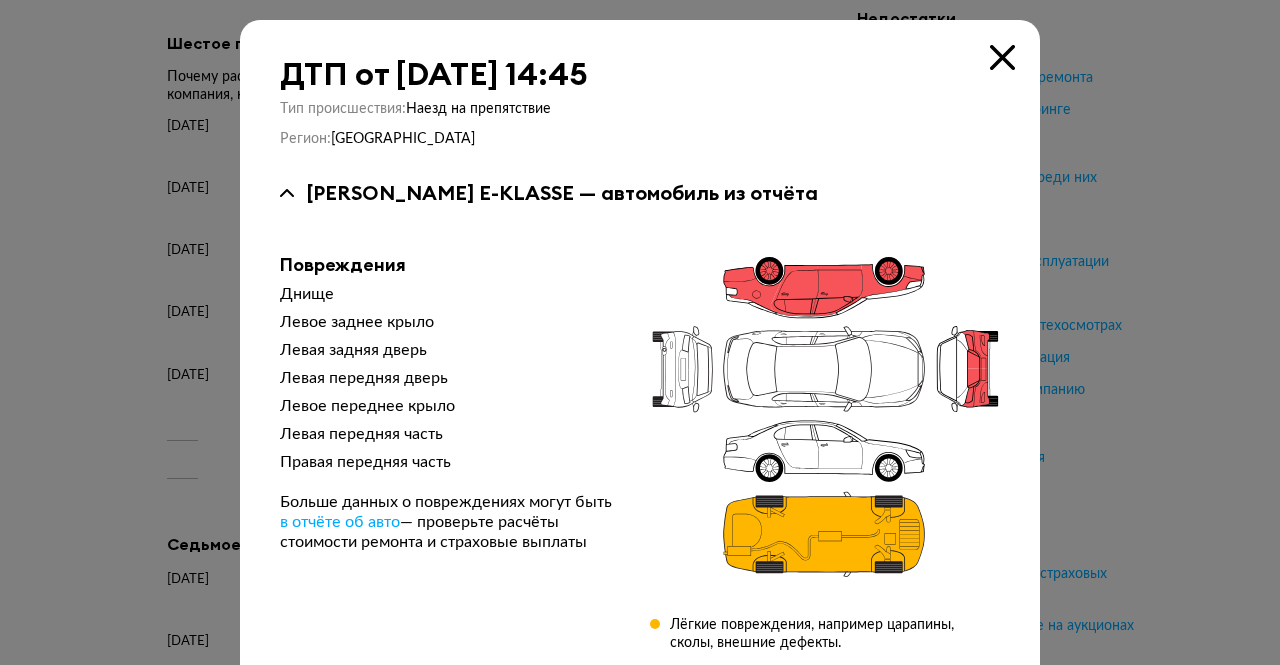 click on "ДТП от [DATE] 14:45 Тип происшествия :  Наезд на препятствие Регион :  [GEOGRAPHIC_DATA] [PERSON_NAME]   E-KLASSE   —   автомобиль из отчёта Повреждения Днище Левое заднее крыло Левая задняя дверь Левая передняя дверь Левое переднее крыло Левая передняя часть Правая передняя часть Больше данных о повреждениях могут быть  в отчёте об авто   — проверьте расчёты стоимости ремонта и страховые выплаты Лёгкие повреждения, например царапины, сколы, внешние дефекты. Повреждения, например вмятины, деформации." at bounding box center [640, 385] 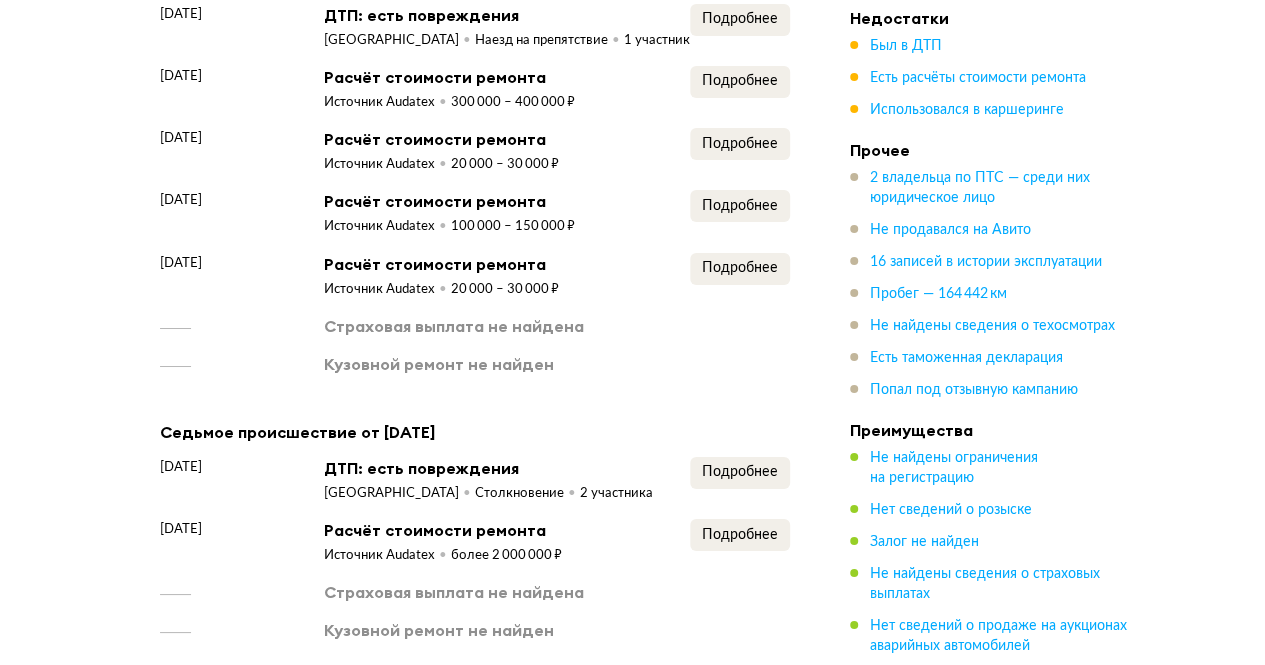 scroll, scrollTop: 3600, scrollLeft: 0, axis: vertical 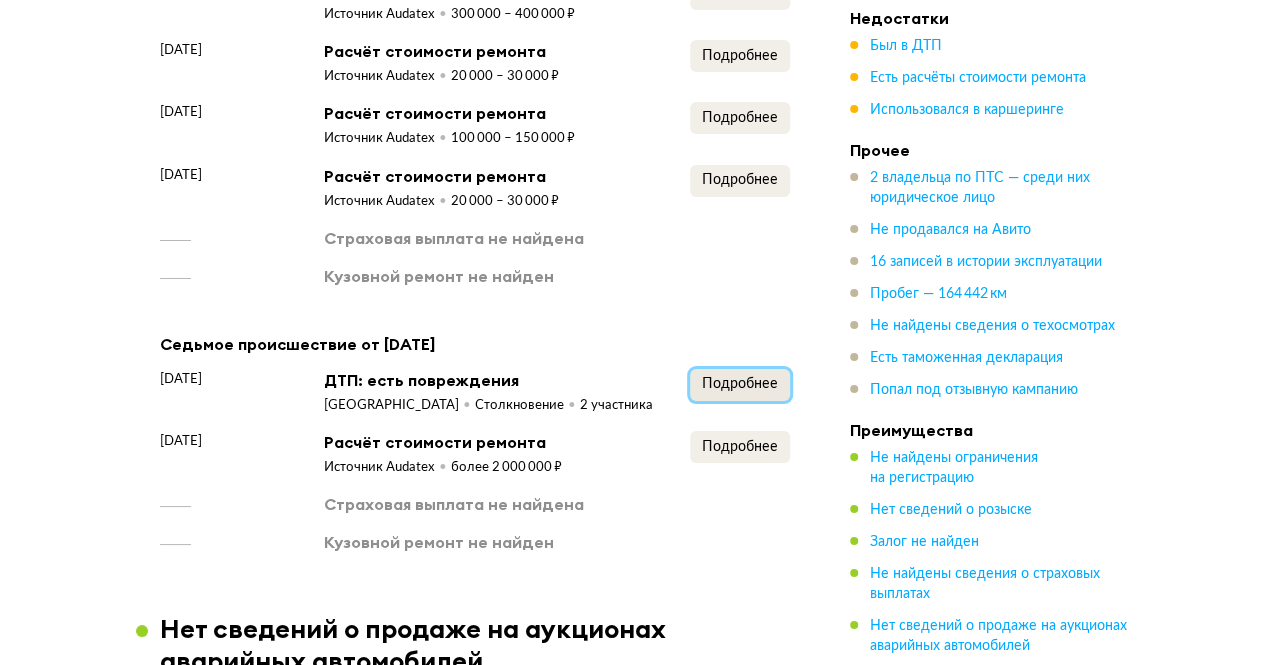 click on "Подробнее" at bounding box center (740, 385) 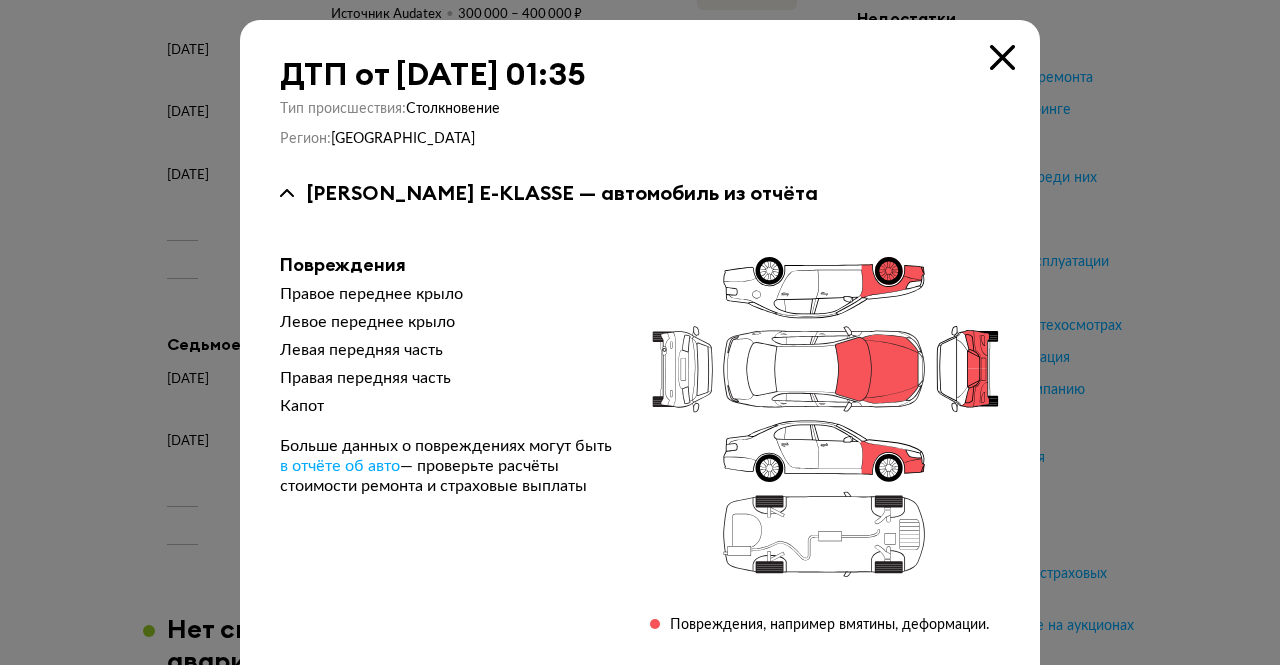 click at bounding box center (1002, 57) 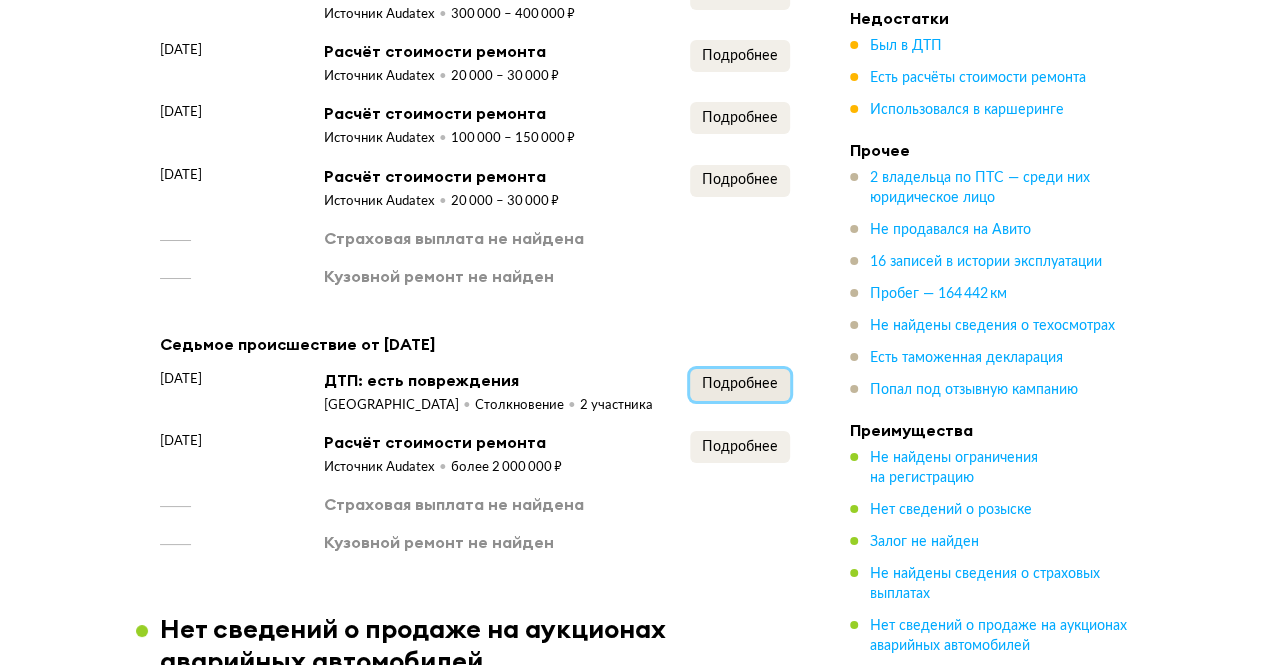 click on "Подробнее" at bounding box center (740, 384) 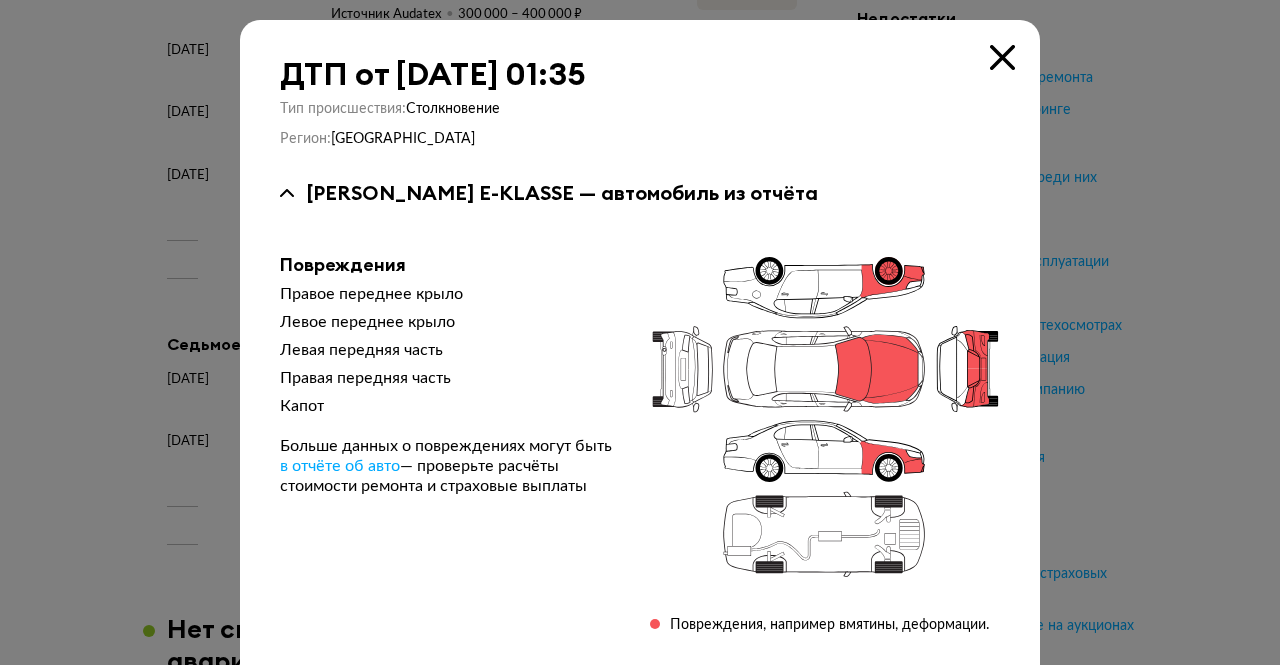 click at bounding box center (1002, 57) 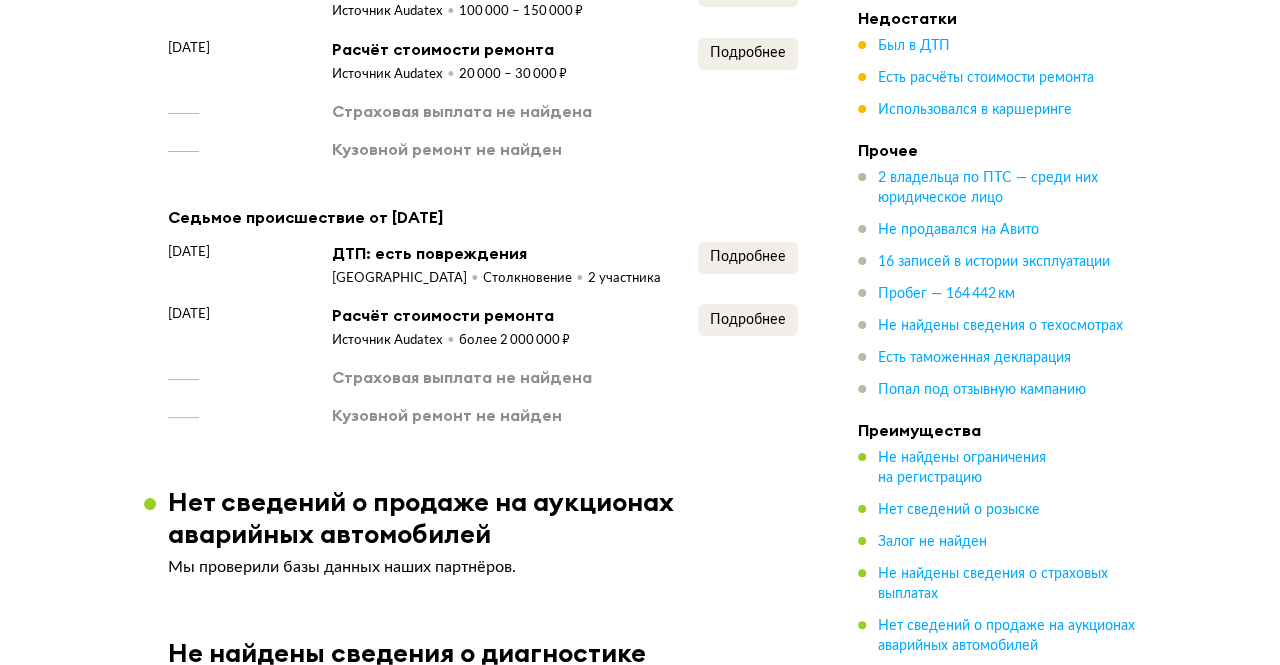 scroll, scrollTop: 3800, scrollLeft: 0, axis: vertical 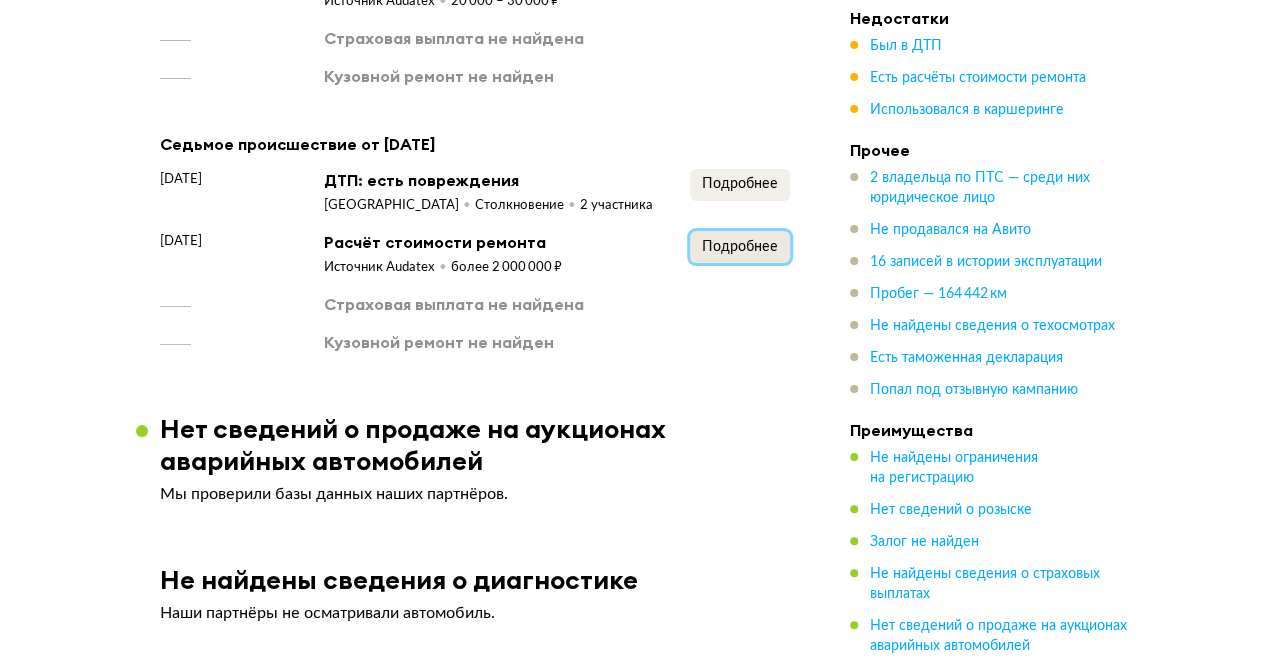click on "Подробнее" at bounding box center (740, 247) 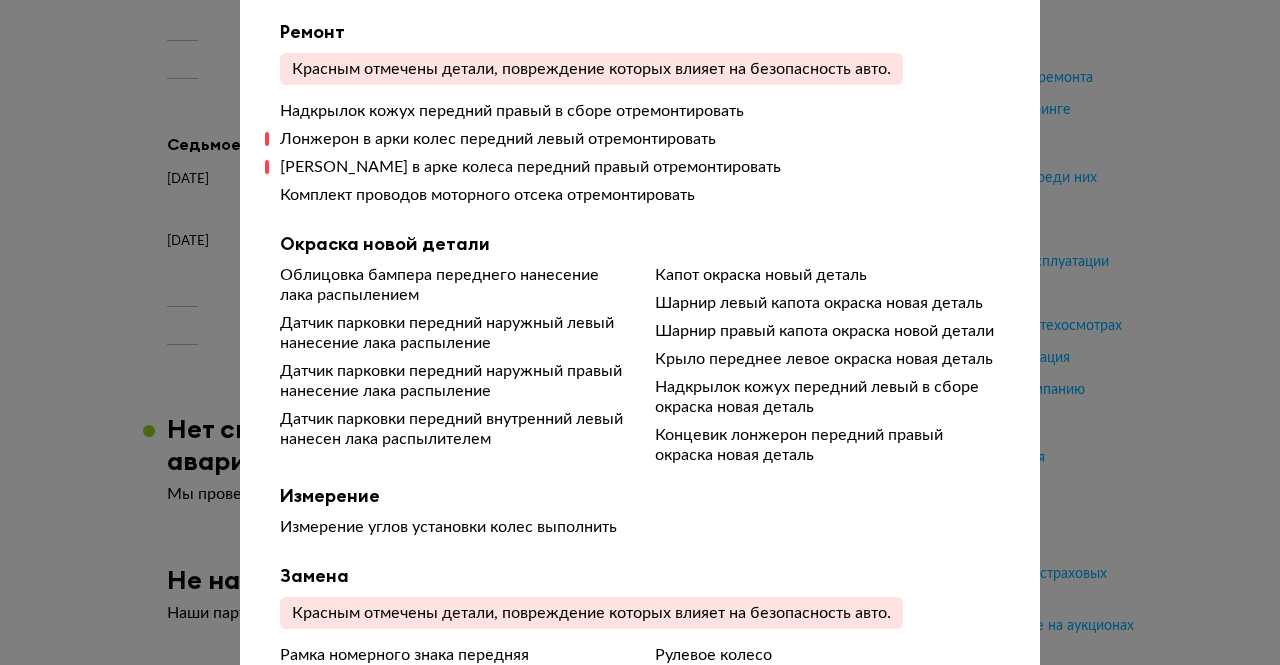scroll, scrollTop: 300, scrollLeft: 0, axis: vertical 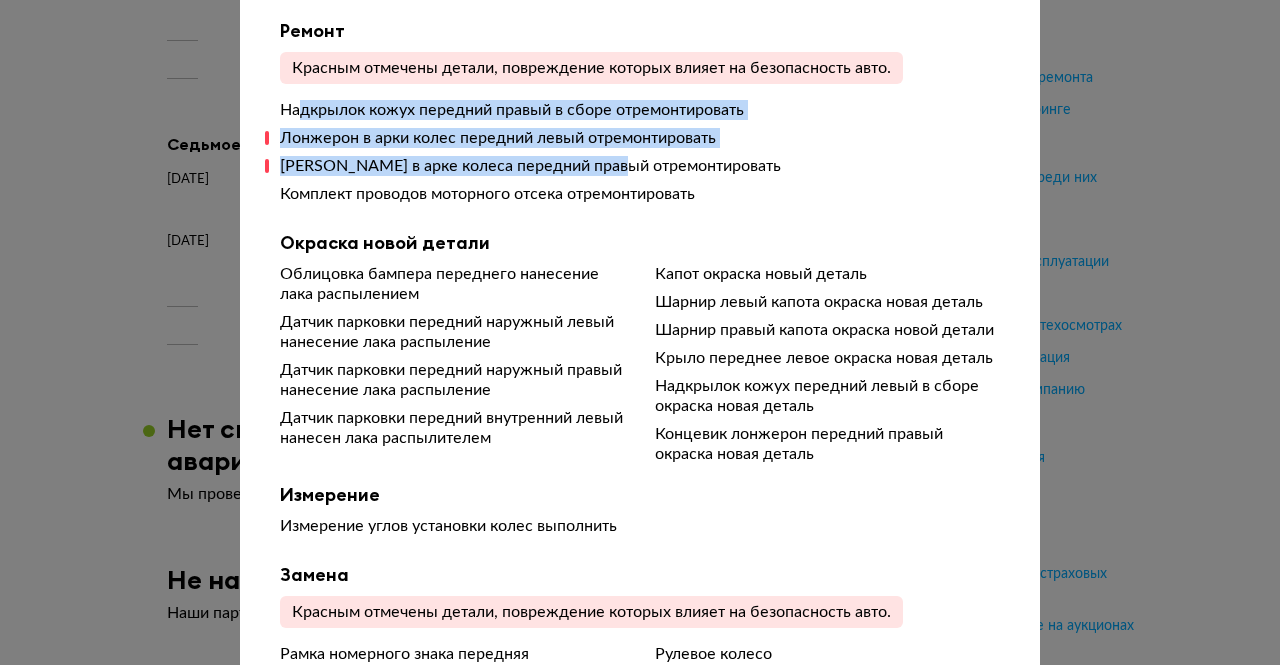 drag, startPoint x: 294, startPoint y: 123, endPoint x: 726, endPoint y: 168, distance: 434.33743 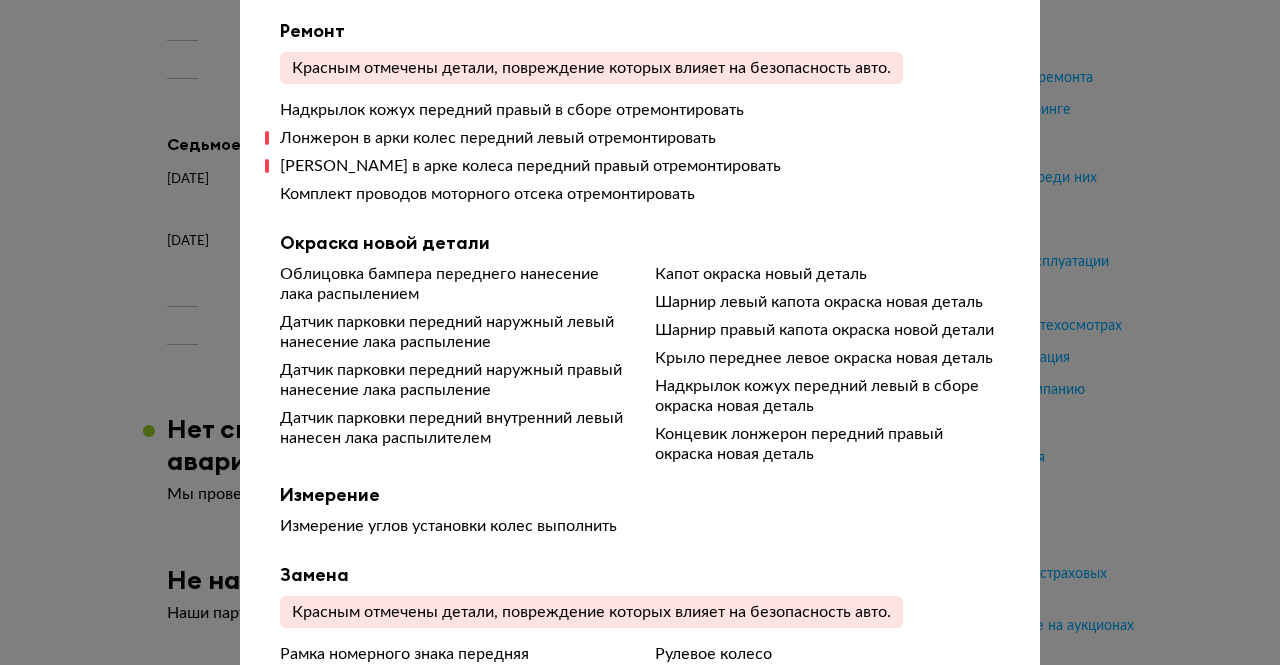 click on "[PERSON_NAME] в арке колеса передний правый отремонтировать" at bounding box center (640, 166) 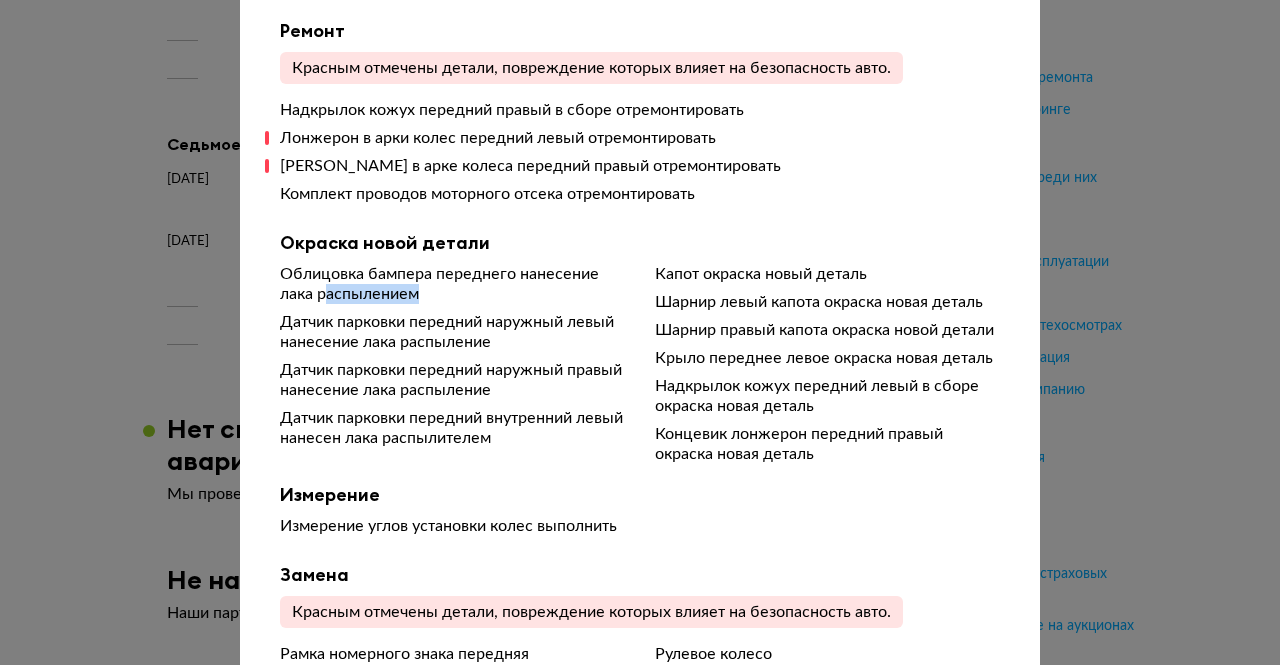 drag, startPoint x: 422, startPoint y: 293, endPoint x: 499, endPoint y: 302, distance: 77.52419 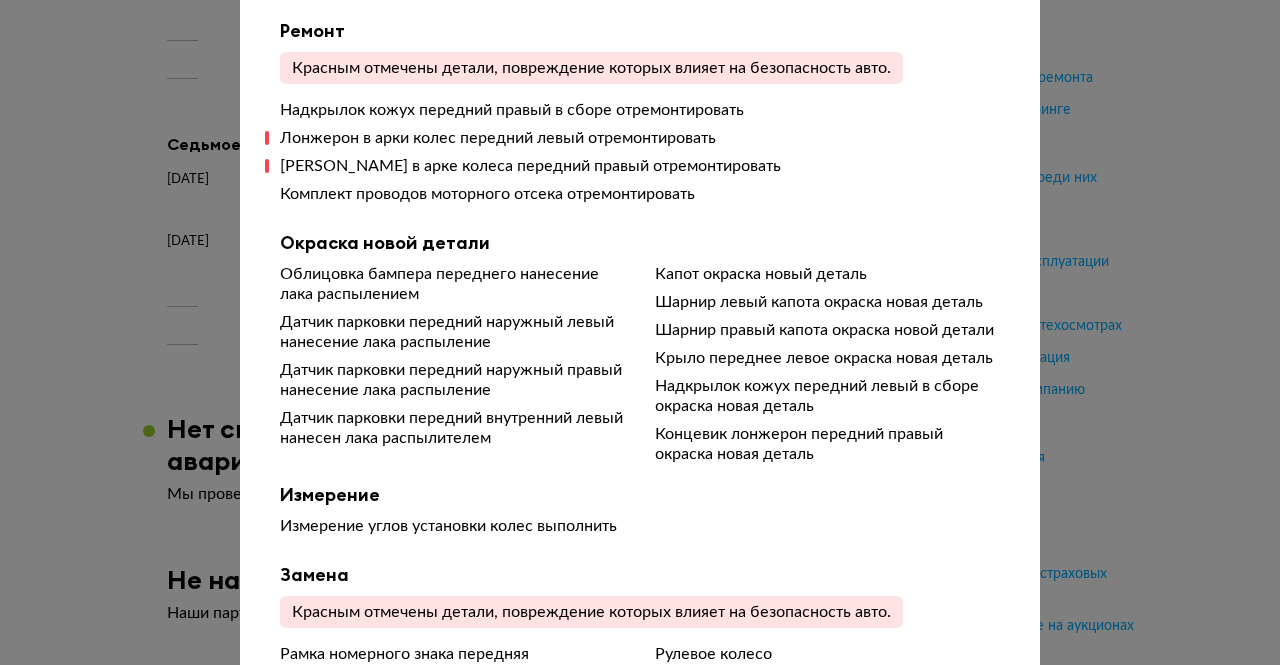 click on "Датчик парковки передний наружный левый нанесение лака распыление" at bounding box center (452, 332) 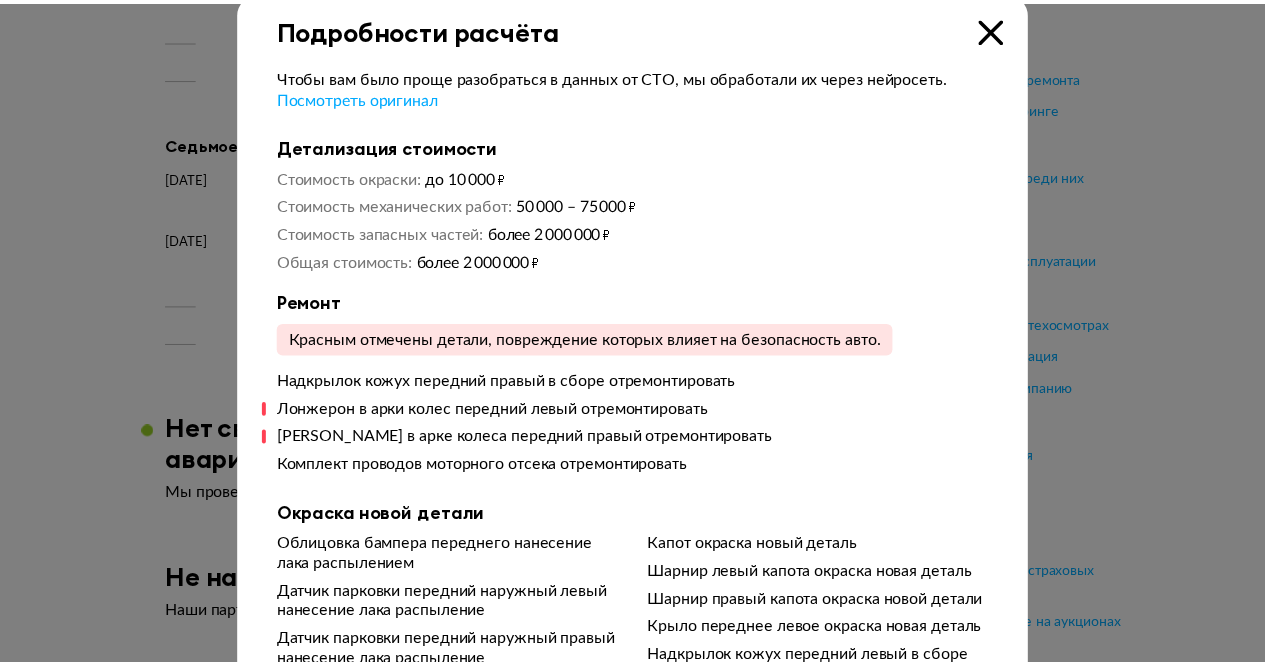 scroll, scrollTop: 0, scrollLeft: 0, axis: both 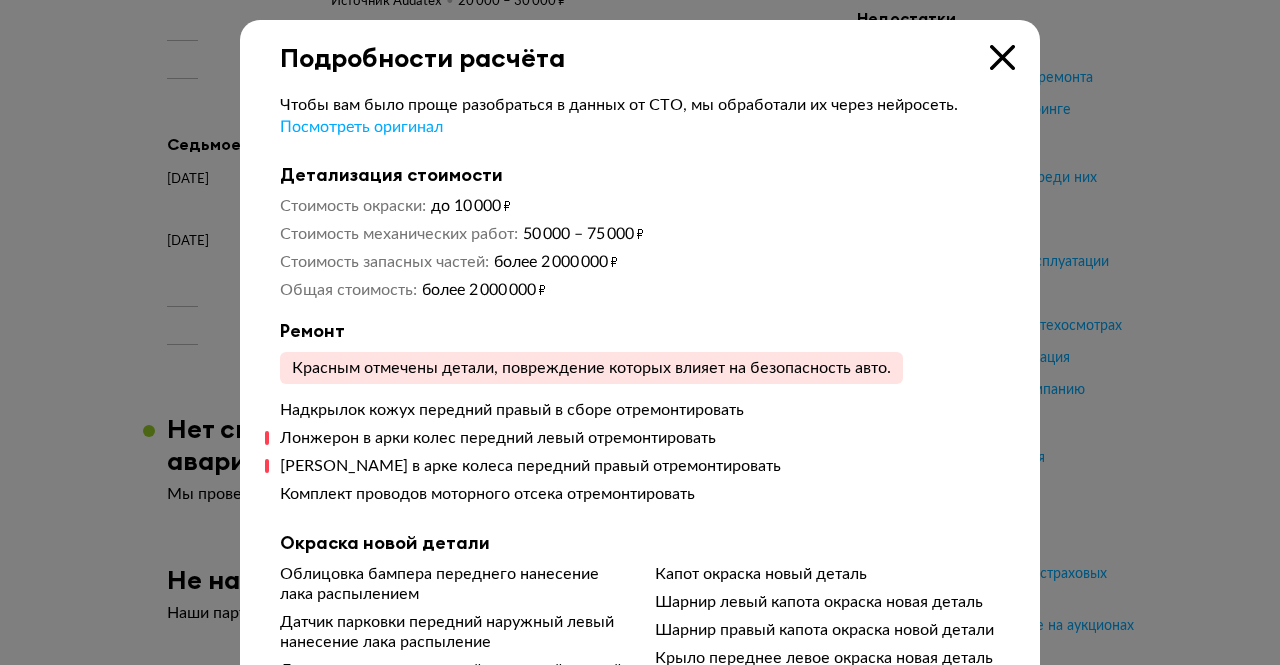 click at bounding box center [1002, 57] 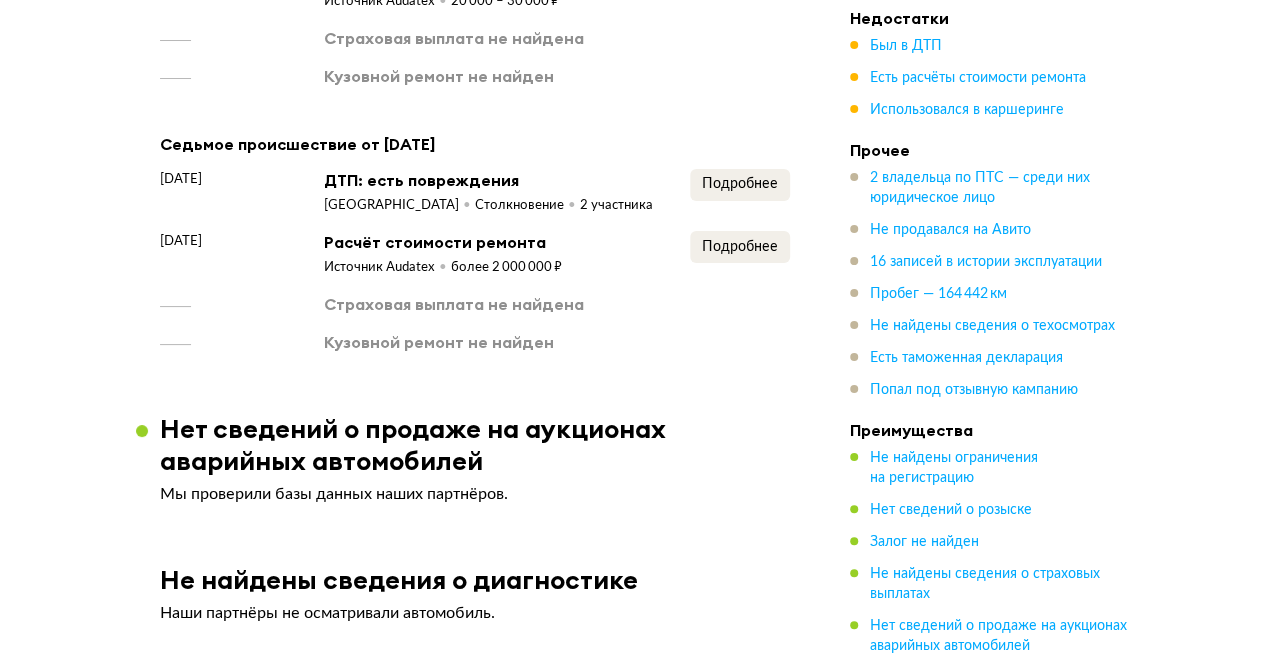 click on "Кузовной ремонт не найден" at bounding box center [475, 342] 